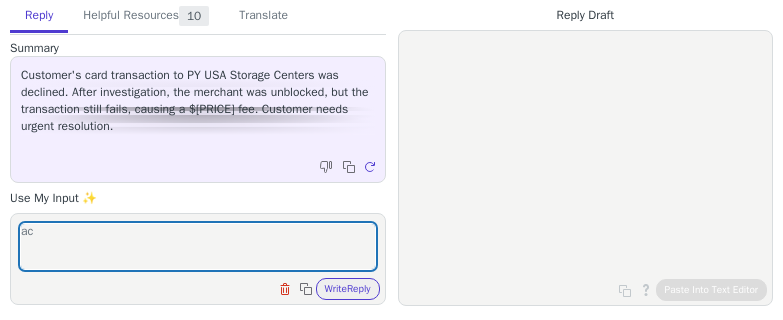 scroll, scrollTop: 0, scrollLeft: 0, axis: both 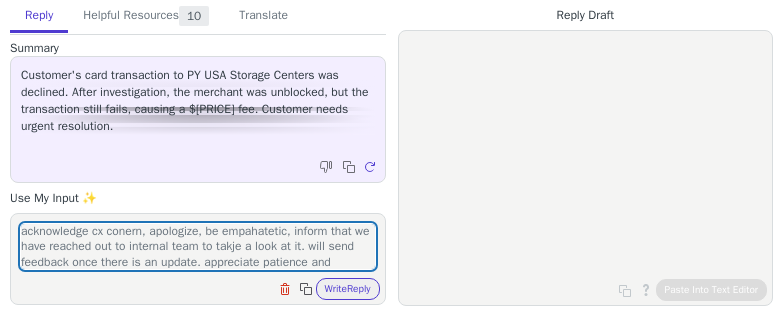 type on "acknowledge cx conern, apologize, be empahatetic, inform that we have reached out to internal team to takje a look at it. will send feedback once there is an update. appreciate patience and understanding, again sorry." 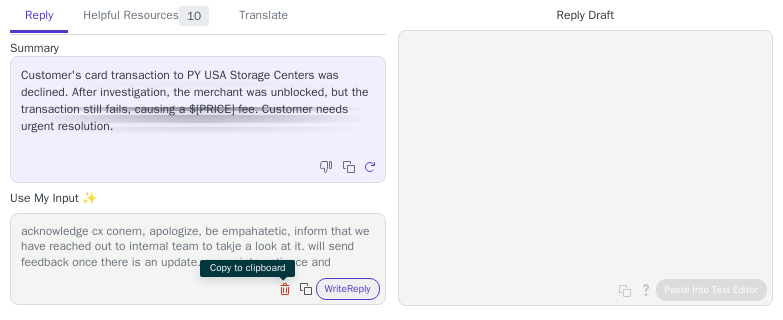 click at bounding box center [308, 291] 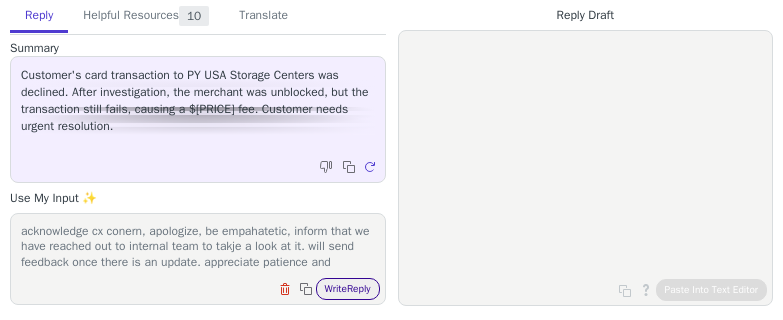 click on "Write  Reply" at bounding box center (348, 289) 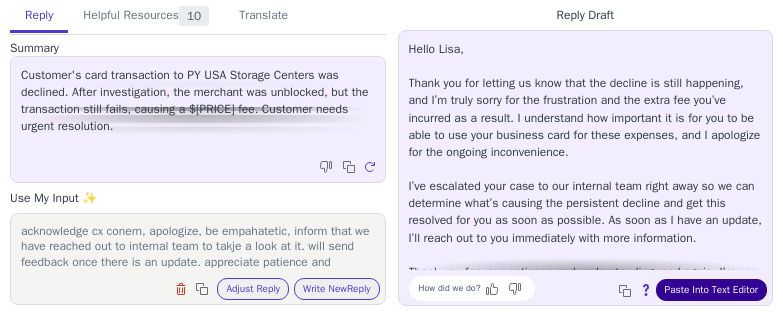 click on "Paste Into Text Editor" at bounding box center [711, 290] 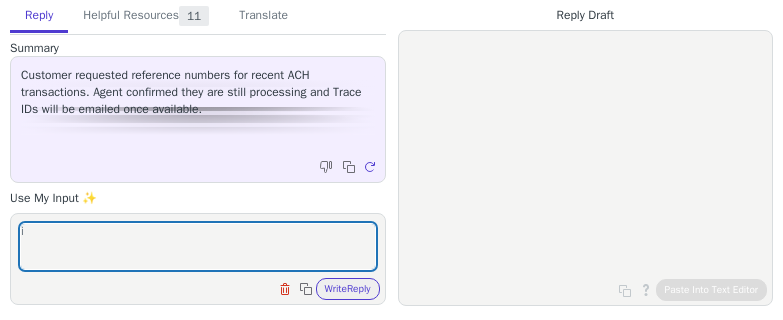 scroll, scrollTop: 0, scrollLeft: 0, axis: both 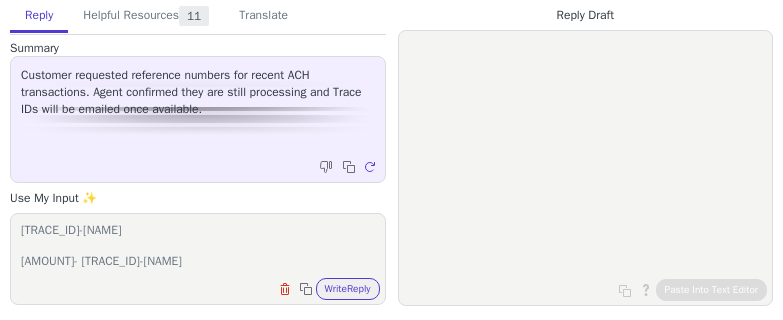 click on "Clear field Copy to clipboard Write  Reply" at bounding box center (208, 287) 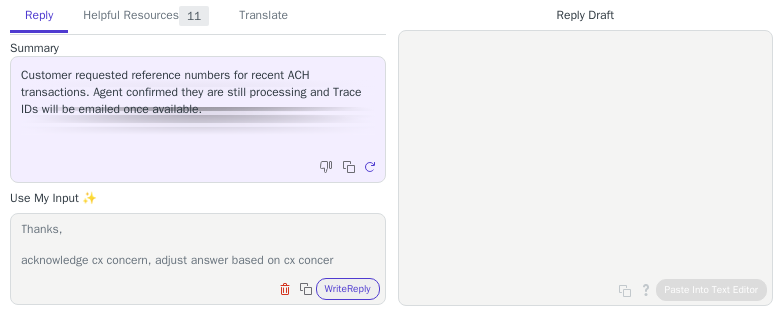 scroll, scrollTop: 354, scrollLeft: 0, axis: vertical 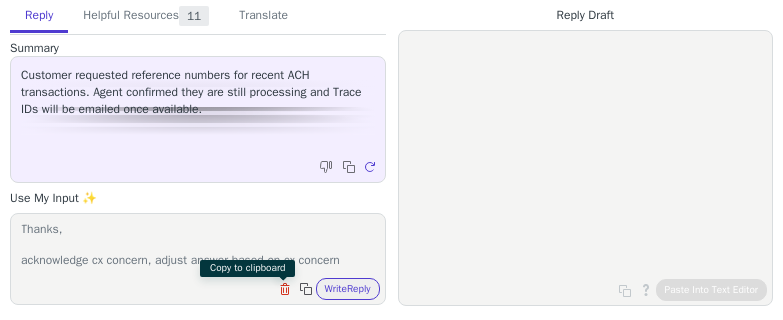 type on "i hope this email finds you well! [TRACE_ID]-[NAME]
[TRACE_ID]-[NAME]
[AMOUNT]- [TRACE_ID]-[NAME]
Thanks for reaching out, we can definitely help with this.
We see this transaction in the amount of $AMOUNT has settled from your Relay account, and the funds should be available to the receiving bank. I have included below the Trace ID for this transaction, which confirms that this transaction has settled from your Relay account, and which can be provided to the receiving bank to locate the transaction.
Trace ID: TRACE_ID
Have you been in touch with anyone at the receiving bank? Let us know if they require any more information.
Thanks,
acknowledge cx concern, adjust answer based on cx concern" 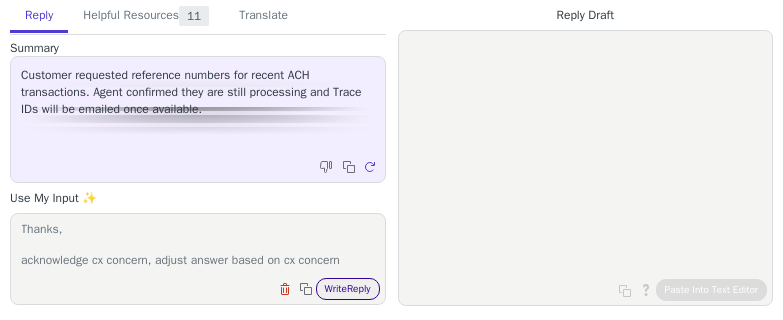 click on "Write  Reply" at bounding box center [348, 289] 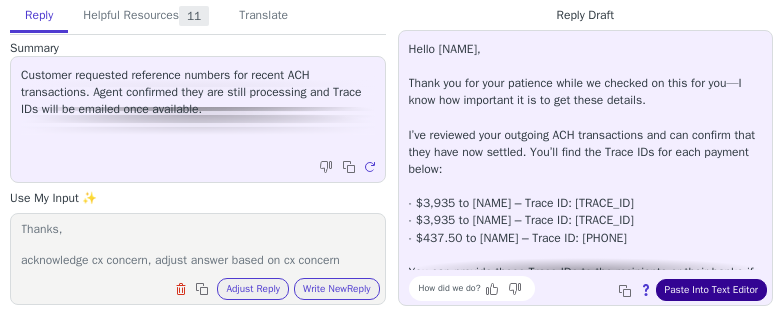 click on "Paste Into Text Editor" at bounding box center (711, 290) 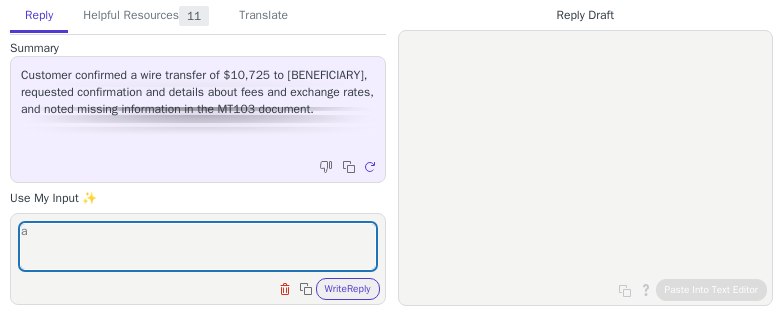 scroll, scrollTop: 0, scrollLeft: 0, axis: both 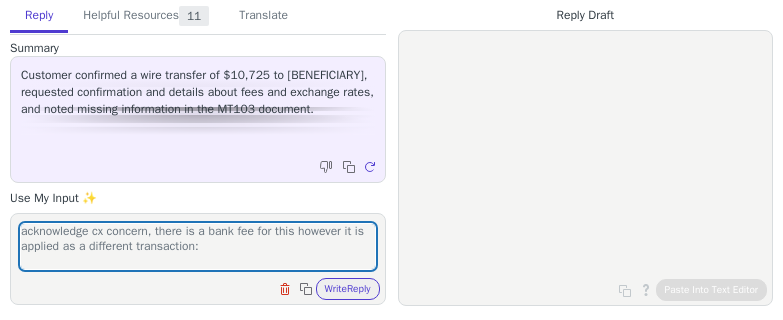 click on "acknowledge cx concern, there is a bank fee for this however it is applied as a different transaction:" at bounding box center [198, 246] 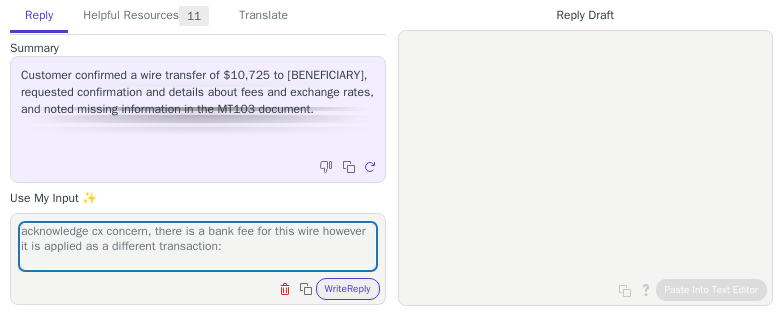 drag, startPoint x: 72, startPoint y: 254, endPoint x: 100, endPoint y: 252, distance: 28.071337 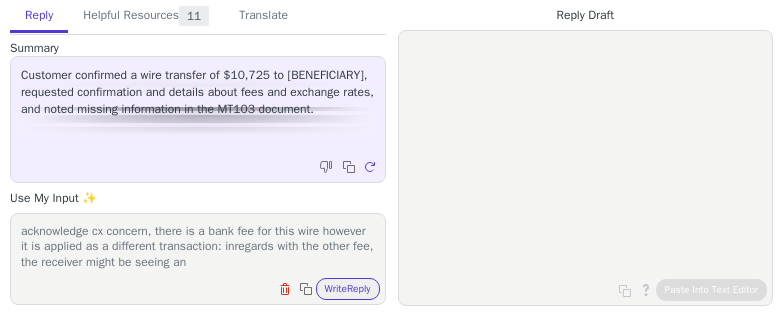 click on "acknowledge cx concern, there is a bank fee for this wire however it is applied as a different transaction: inregards with the other fee, the receiver might be seeing an" at bounding box center [198, 246] 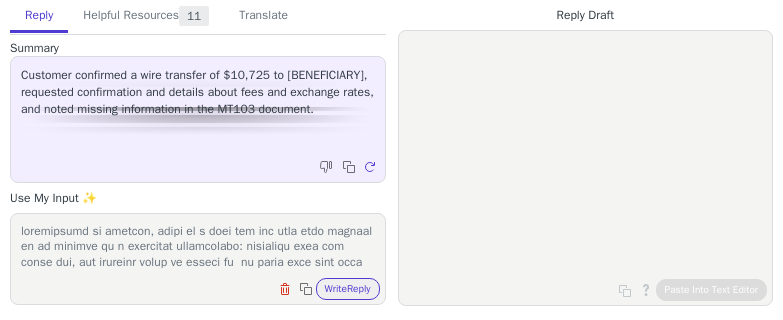 scroll, scrollTop: 354, scrollLeft: 0, axis: vertical 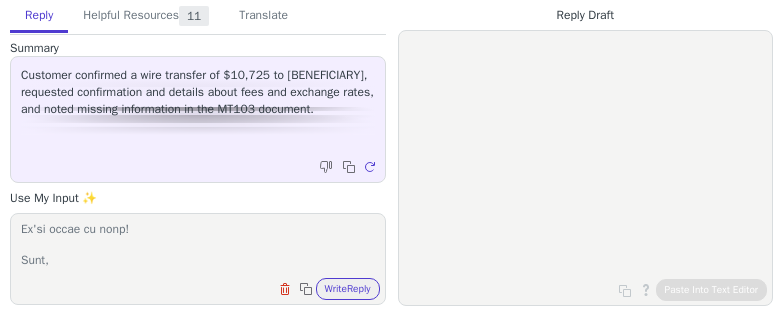 click at bounding box center (198, 246) 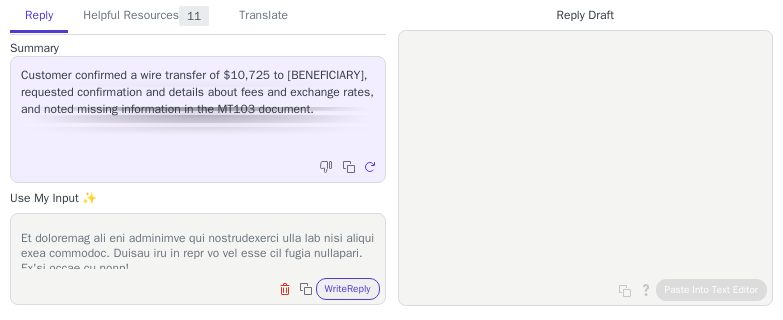 scroll, scrollTop: 267, scrollLeft: 0, axis: vertical 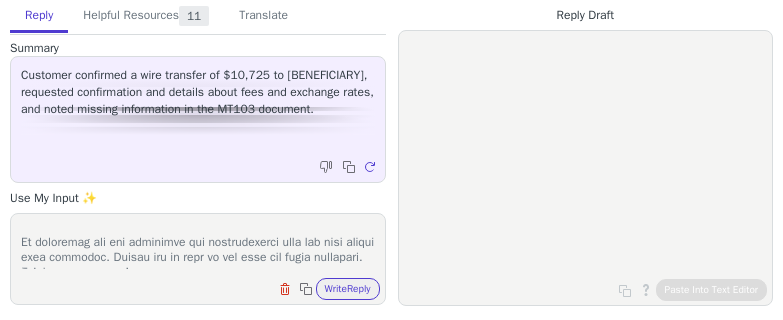 click at bounding box center [0, 0] 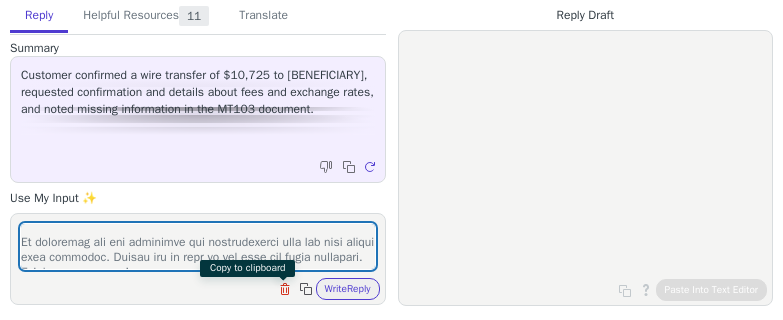 click at bounding box center (308, 291) 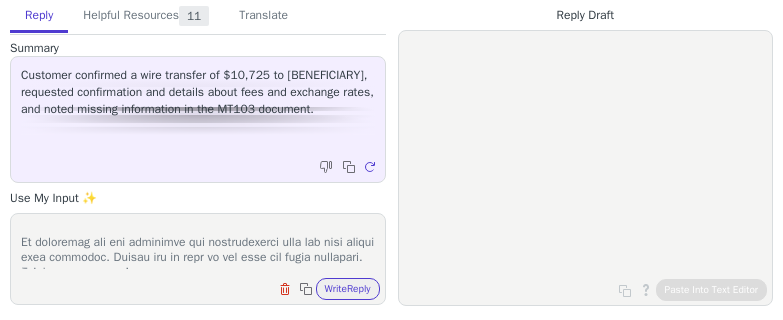 click at bounding box center (198, 246) 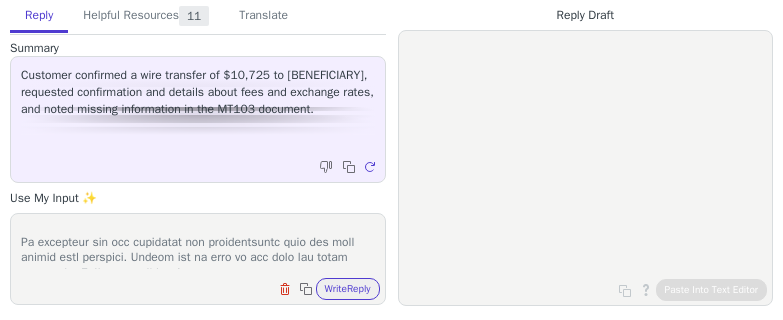 scroll, scrollTop: 328, scrollLeft: 0, axis: vertical 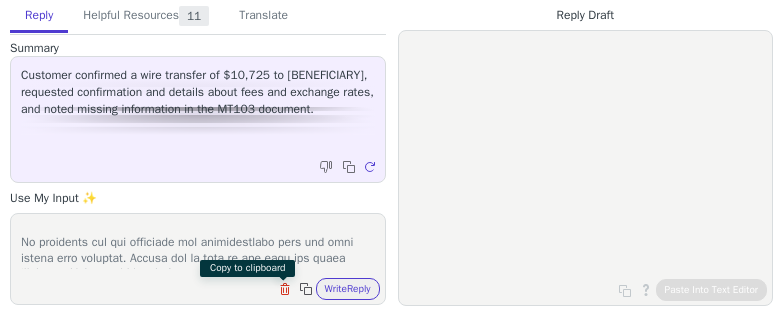 type on "acknowledge cx concern, there is a bank fee for this wire however it is applied as a different transaction: inregards with the other fee, the receiver might be seeing an  it looks like fees were deducted from an intermediary bank on its way to the recipient's account. The intermediary bank fees vary depending on the currency and other fixed charges levied. On average, intermediary fees are between $15 and $30 per transaction. Unfortunately, it is hard to predict when these fees occur as it depends on the receiving banks/countries and their relationship on the SWIFT network.
To clarify this further, the intermediary banks used to process these transactions are outside of Relay's jurisdiction once the funds are sent from your Relay account. An intermediary bank bridges the gap between the sender and beneficiary's bank accounts (held by two different banks in two different countries) to ensure smooth, speedy, and seamless cross-border payments.
we have reached out to our wiring partner to get some insigh..." 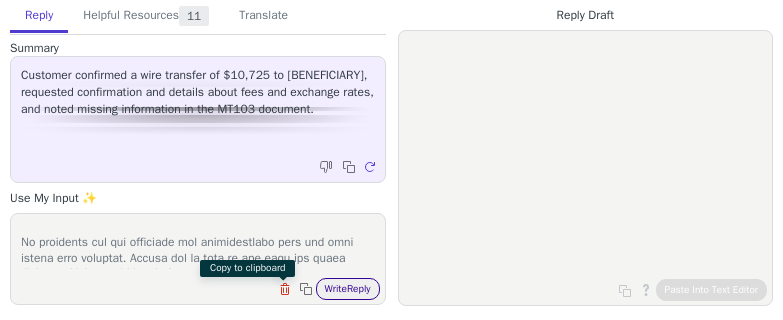 drag, startPoint x: 292, startPoint y: 290, endPoint x: 319, endPoint y: 289, distance: 27.018513 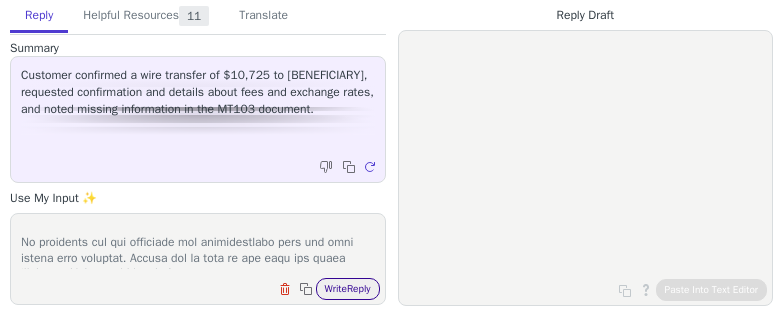 click on "Write  Reply" at bounding box center [348, 289] 